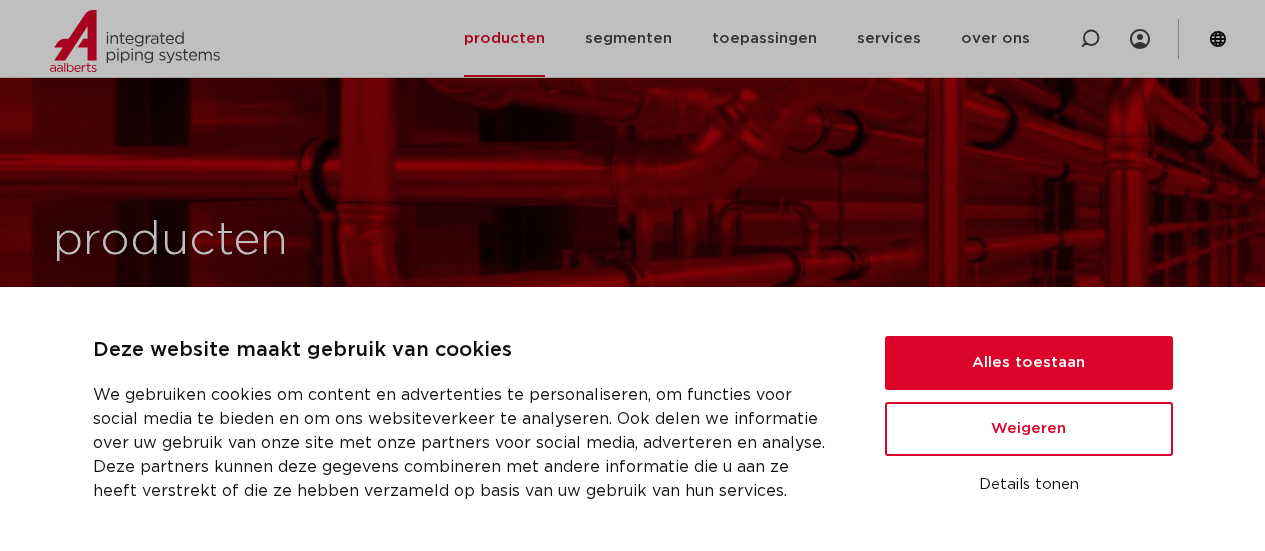 scroll, scrollTop: 300, scrollLeft: 0, axis: vertical 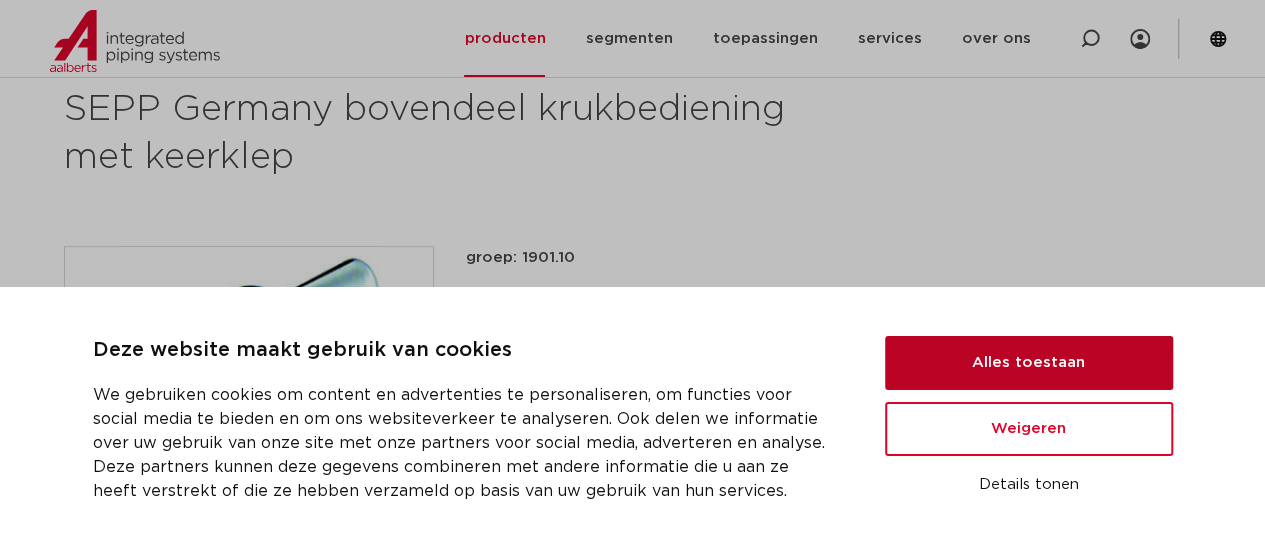 click on "Alles toestaan" at bounding box center (1029, 363) 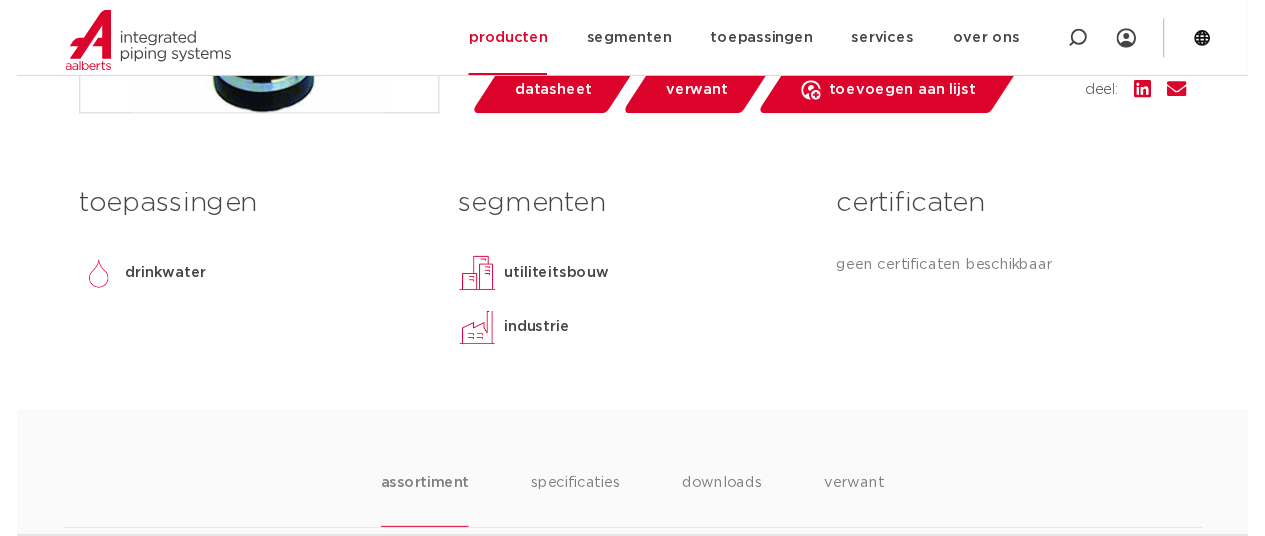 scroll, scrollTop: 700, scrollLeft: 0, axis: vertical 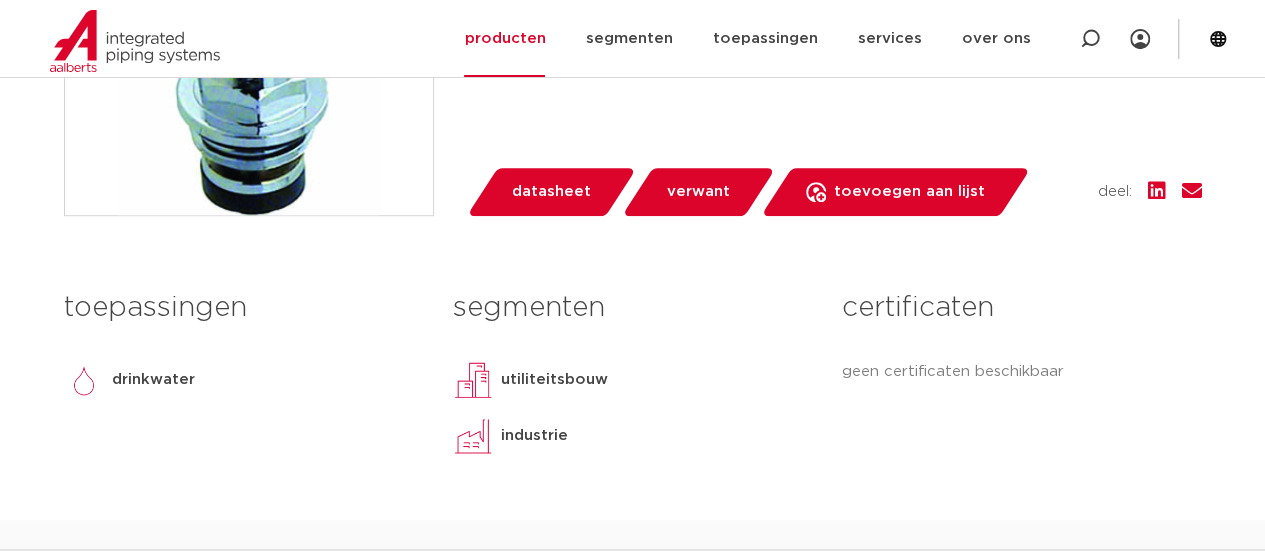 click on "datasheet" at bounding box center [551, 192] 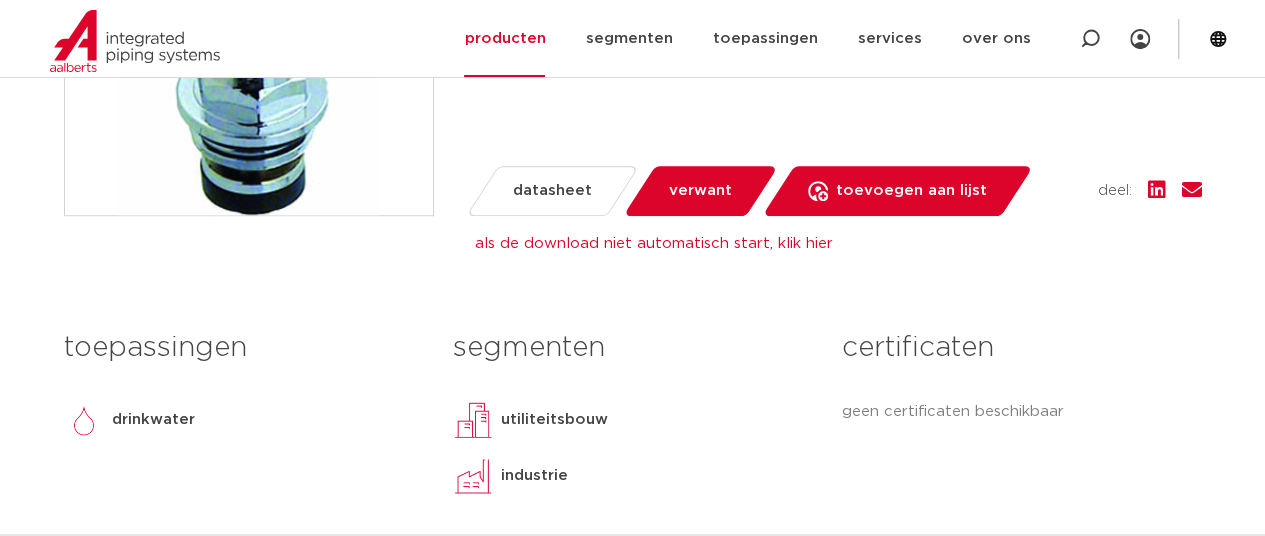 click on "verwant" at bounding box center [700, 191] 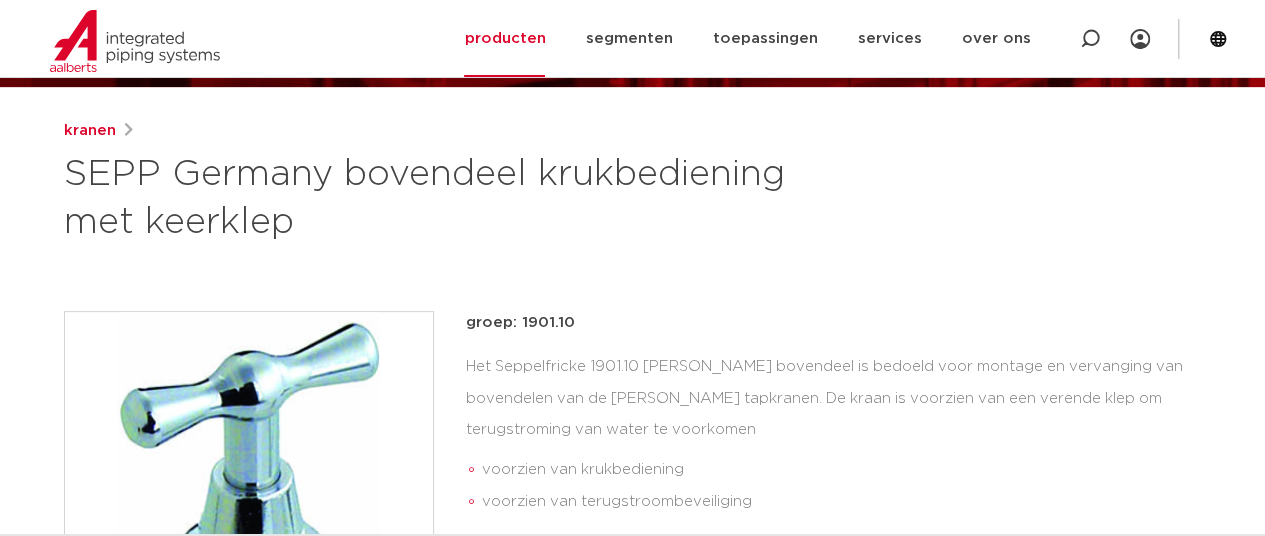scroll, scrollTop: 200, scrollLeft: 0, axis: vertical 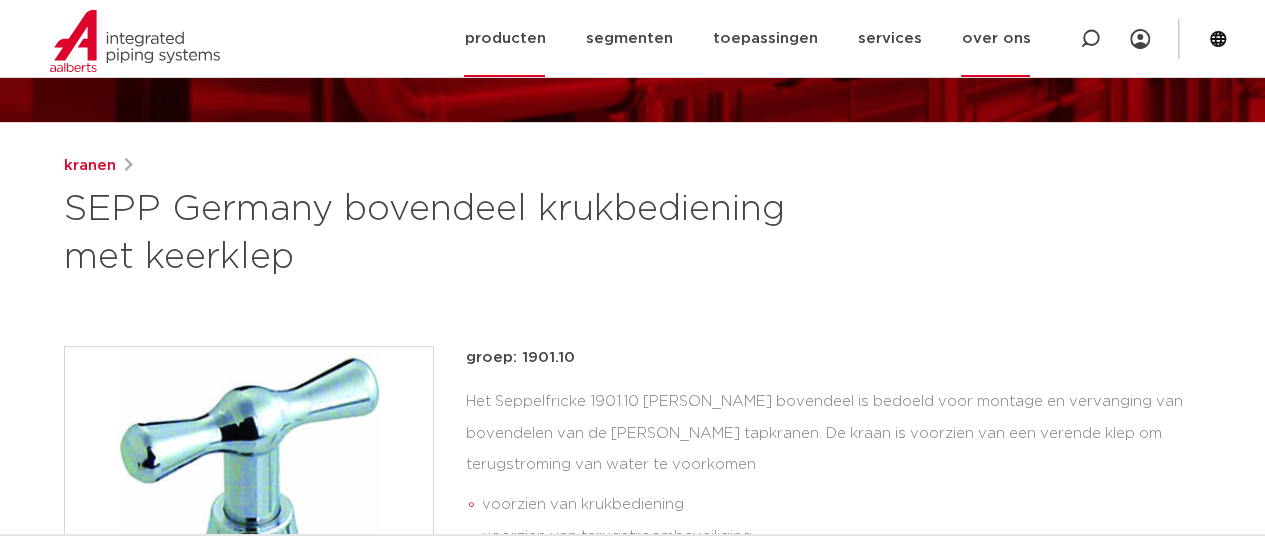 click on "over ons" 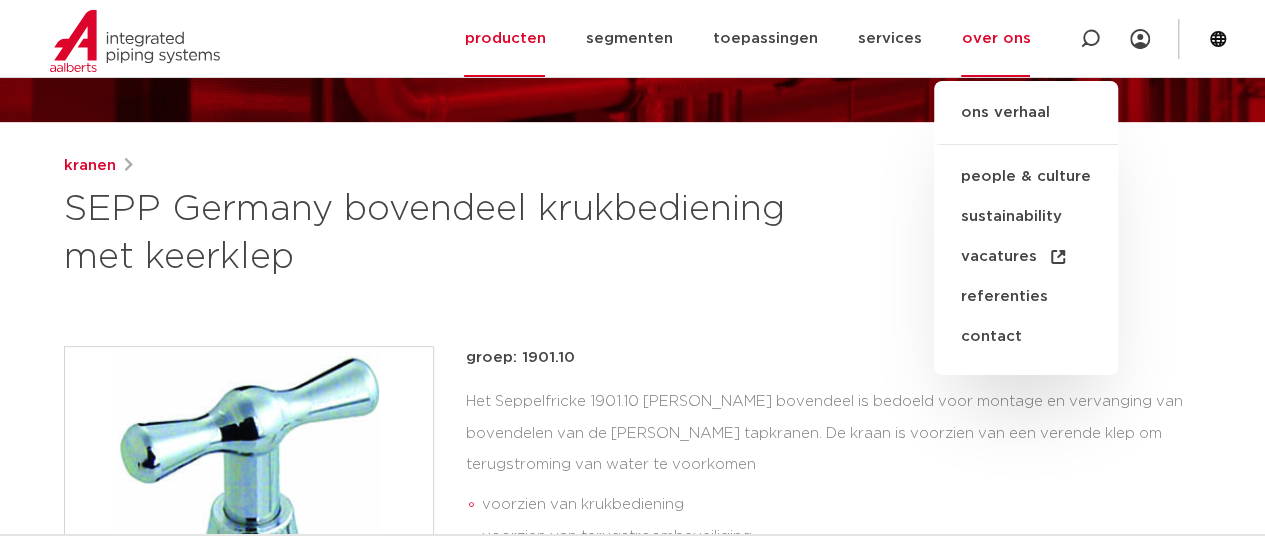 click on "groep: 1901.10" at bounding box center [834, 358] 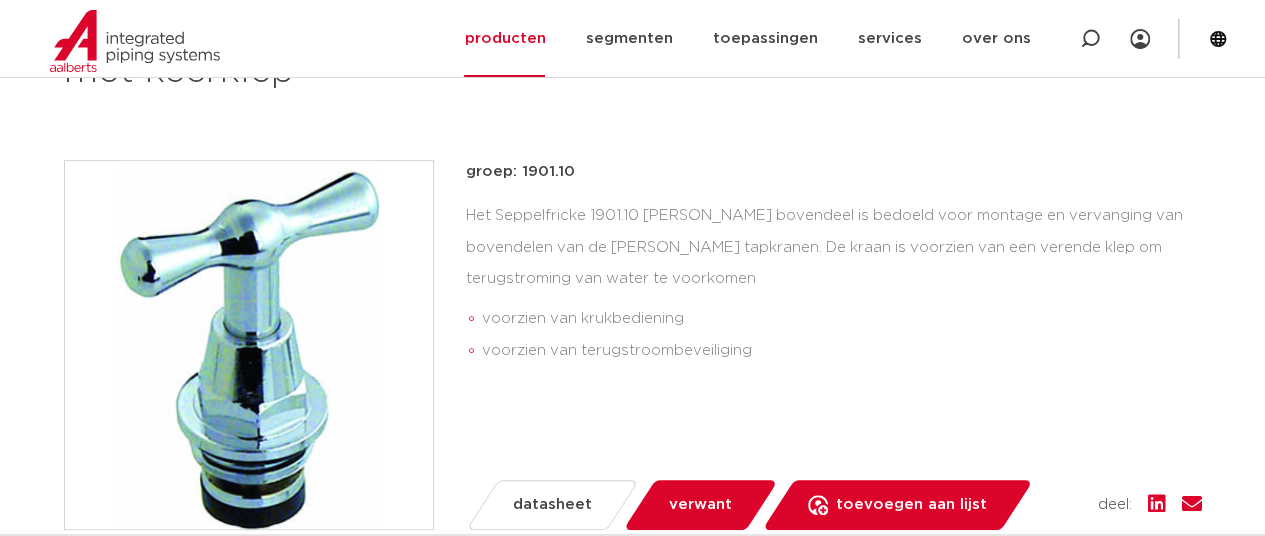 scroll, scrollTop: 400, scrollLeft: 0, axis: vertical 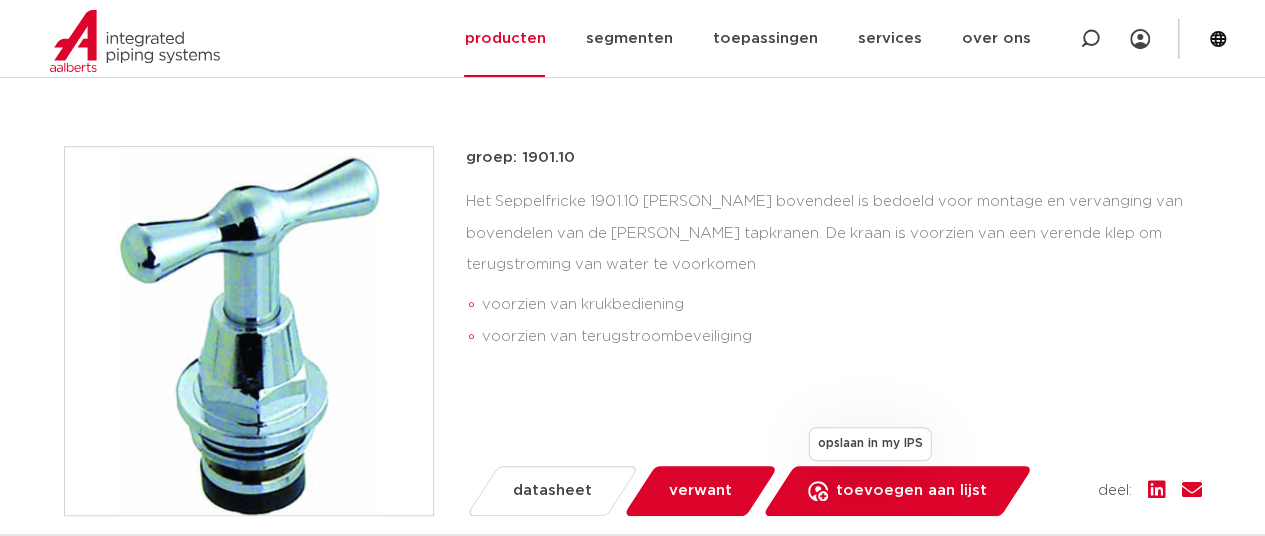 click on "toevoegen aan lijst" at bounding box center [911, 491] 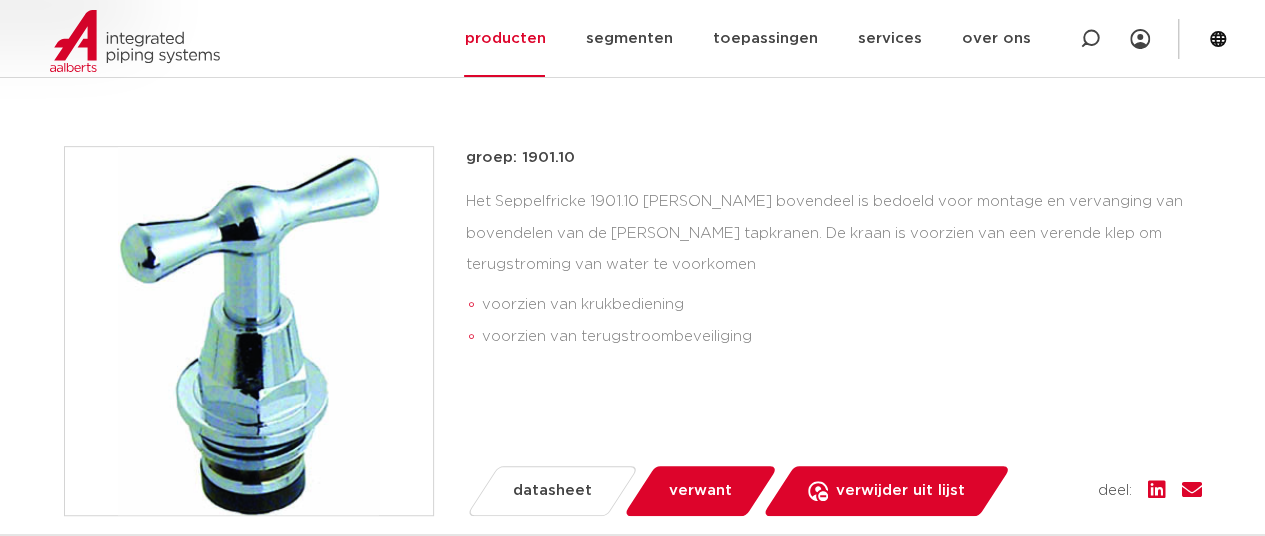 click on "verwijder uit lijst" at bounding box center (900, 491) 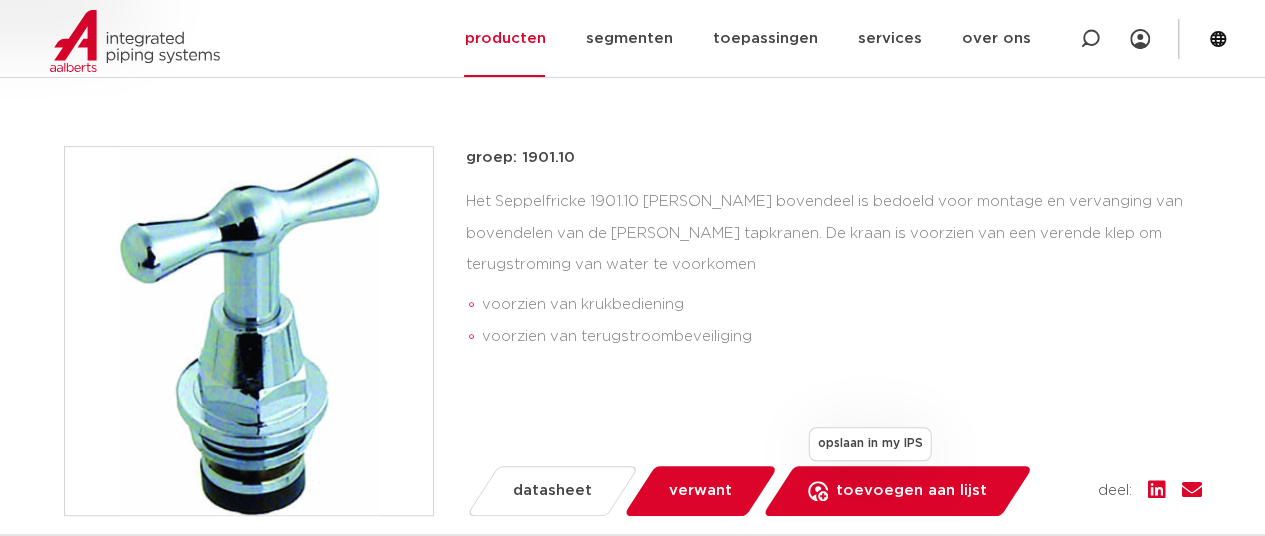 click on "toevoegen aan lijst" at bounding box center (911, 491) 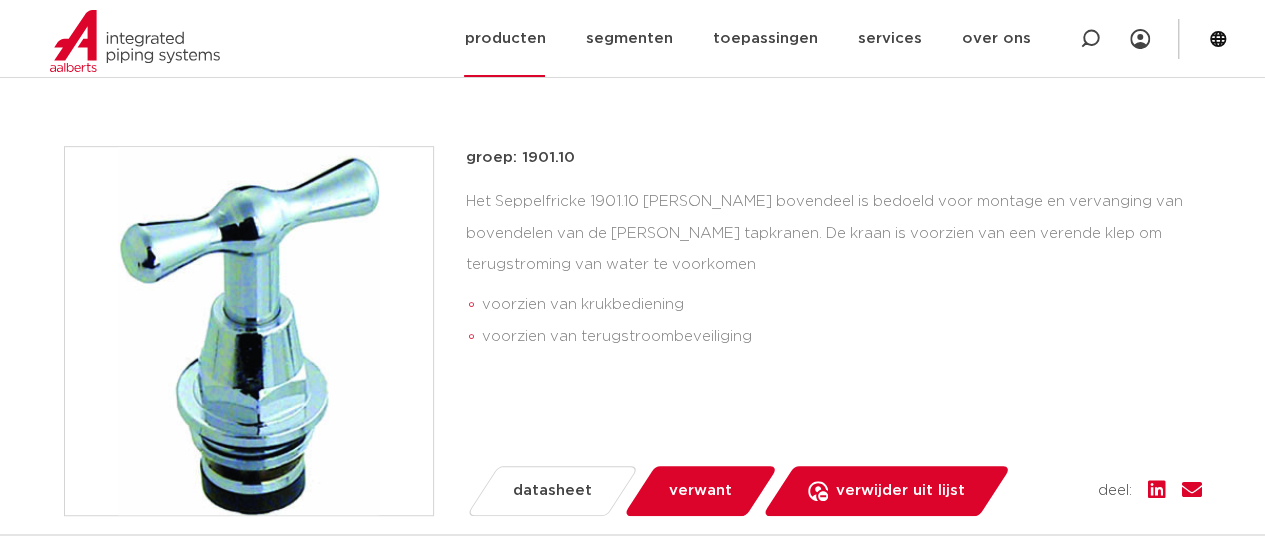 click at bounding box center [135, 41] 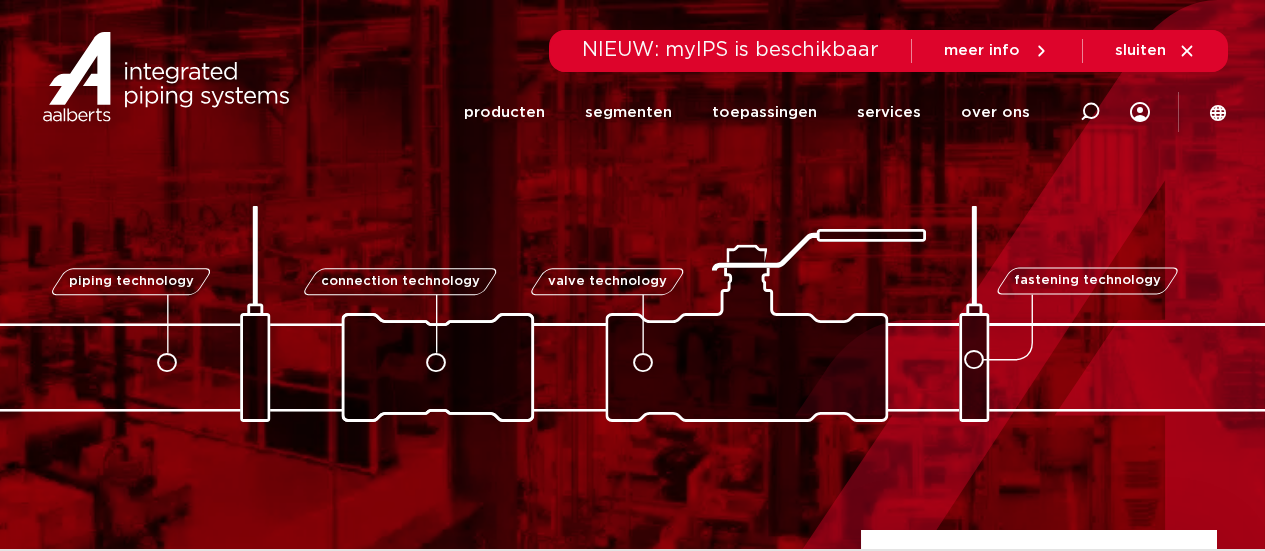 scroll, scrollTop: 0, scrollLeft: 0, axis: both 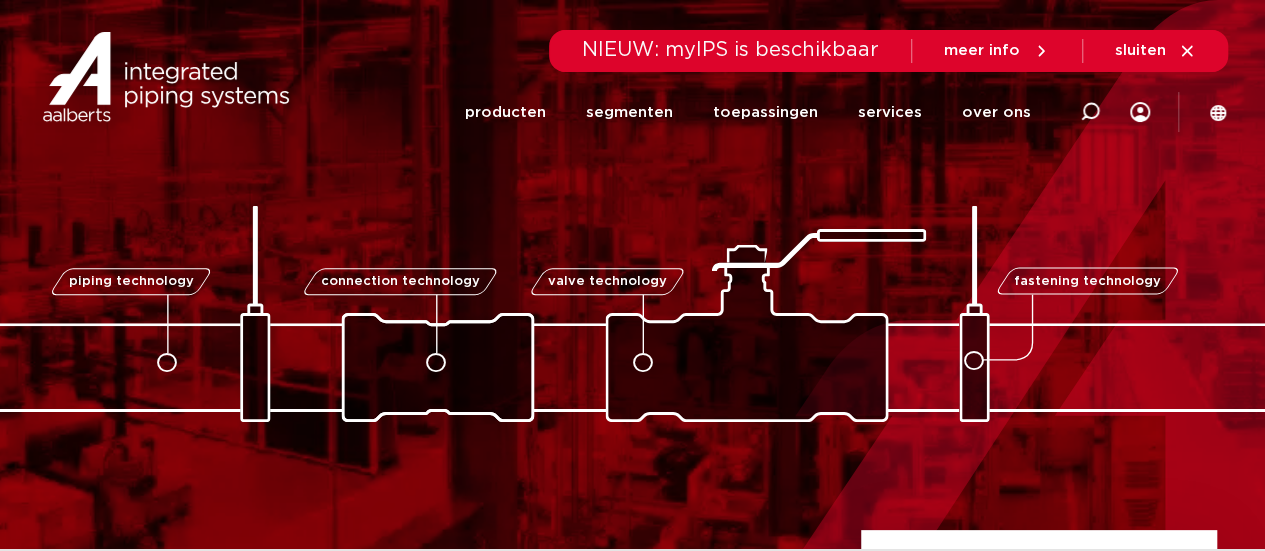 click 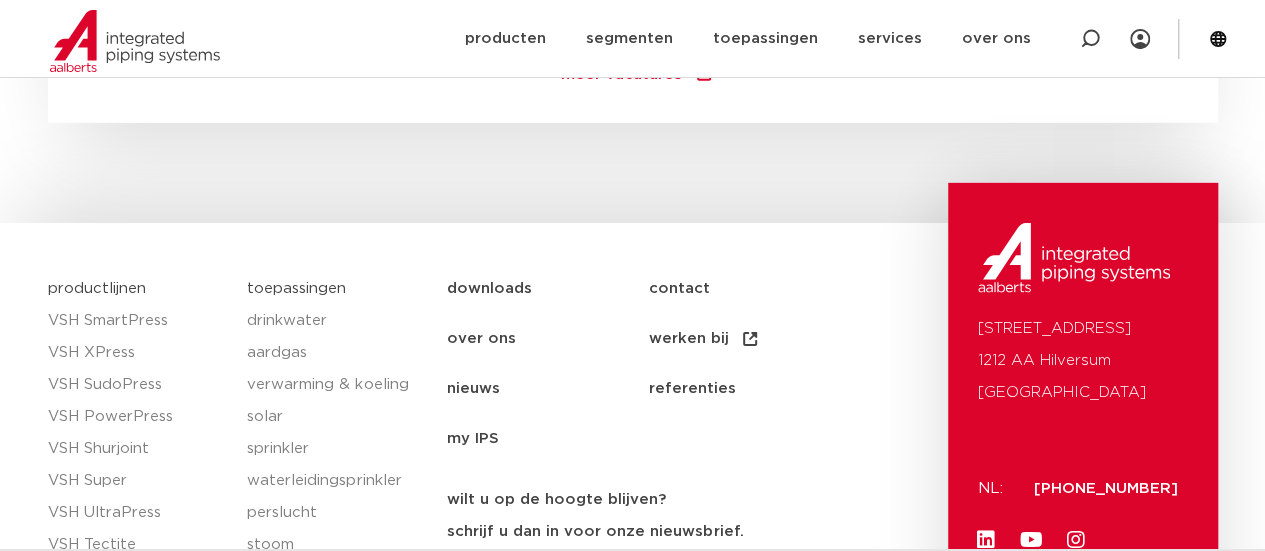 scroll, scrollTop: 3100, scrollLeft: 0, axis: vertical 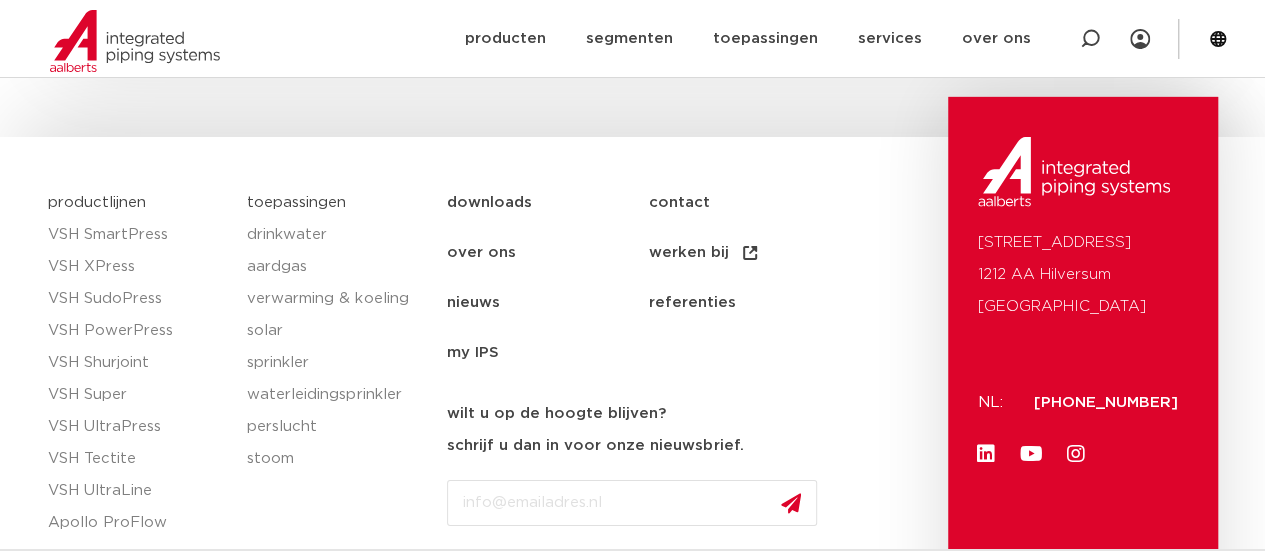 click on "contact" 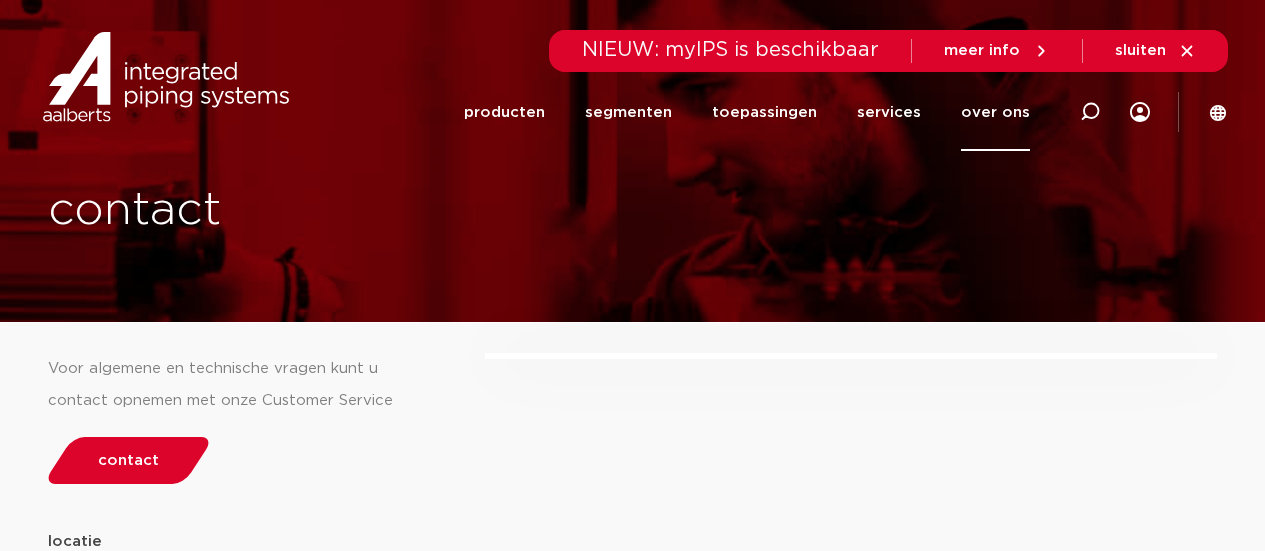 scroll, scrollTop: 0, scrollLeft: 0, axis: both 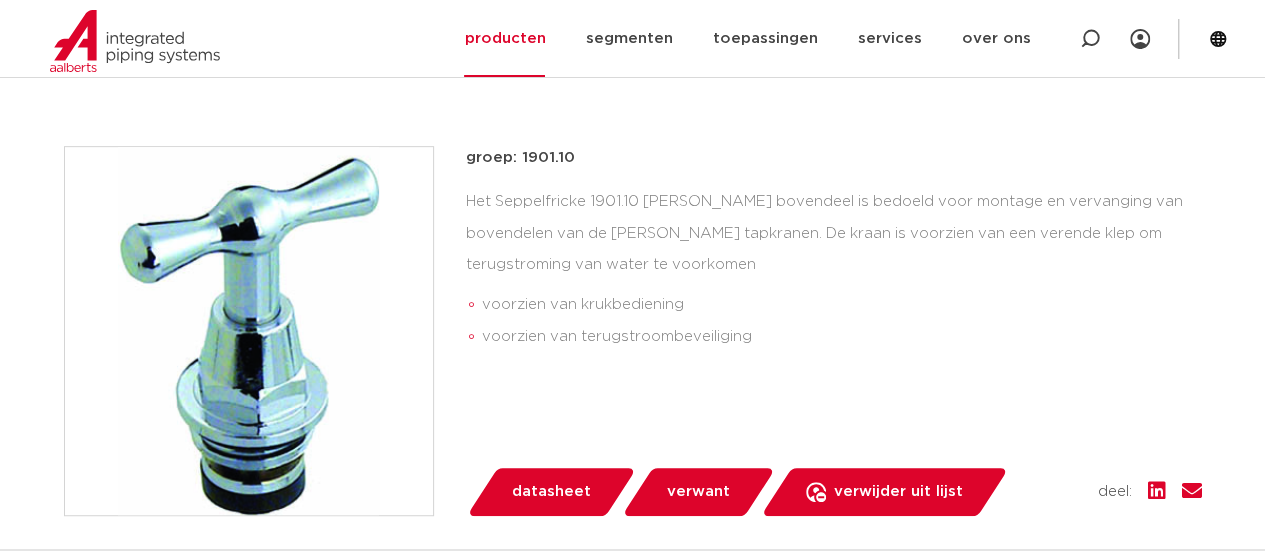 click on "datasheet" at bounding box center (551, 492) 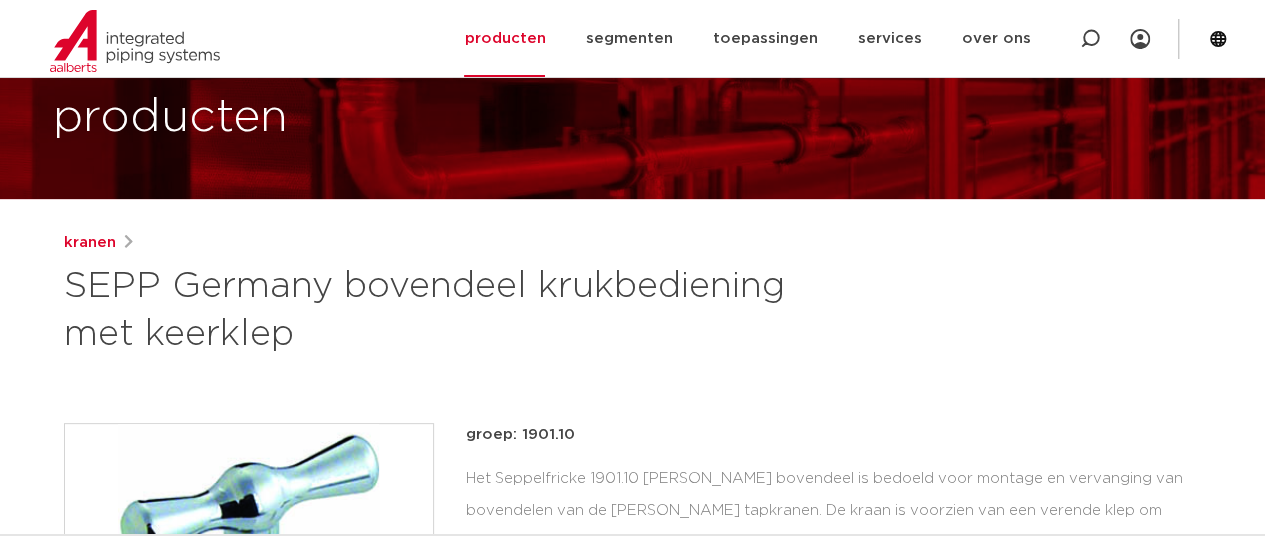 scroll, scrollTop: 0, scrollLeft: 0, axis: both 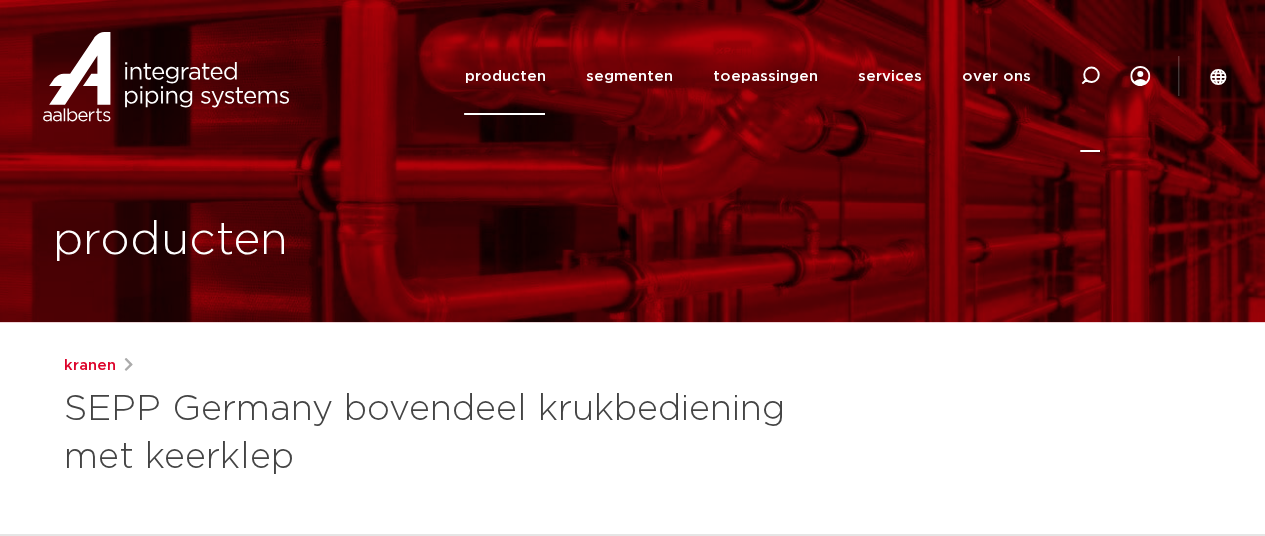 click 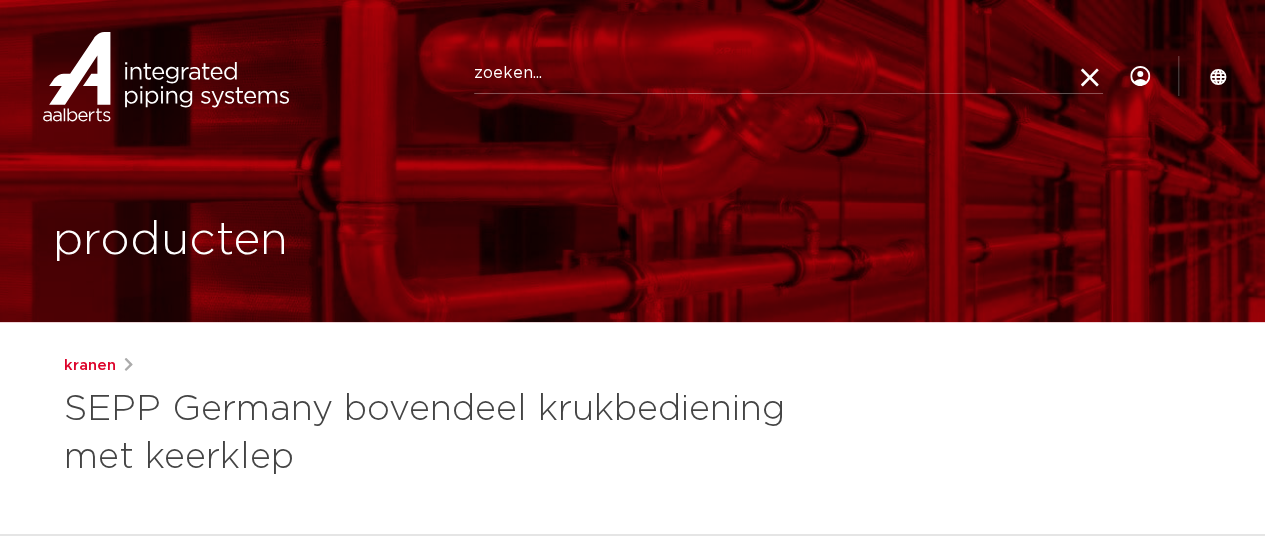paste on "0001563" 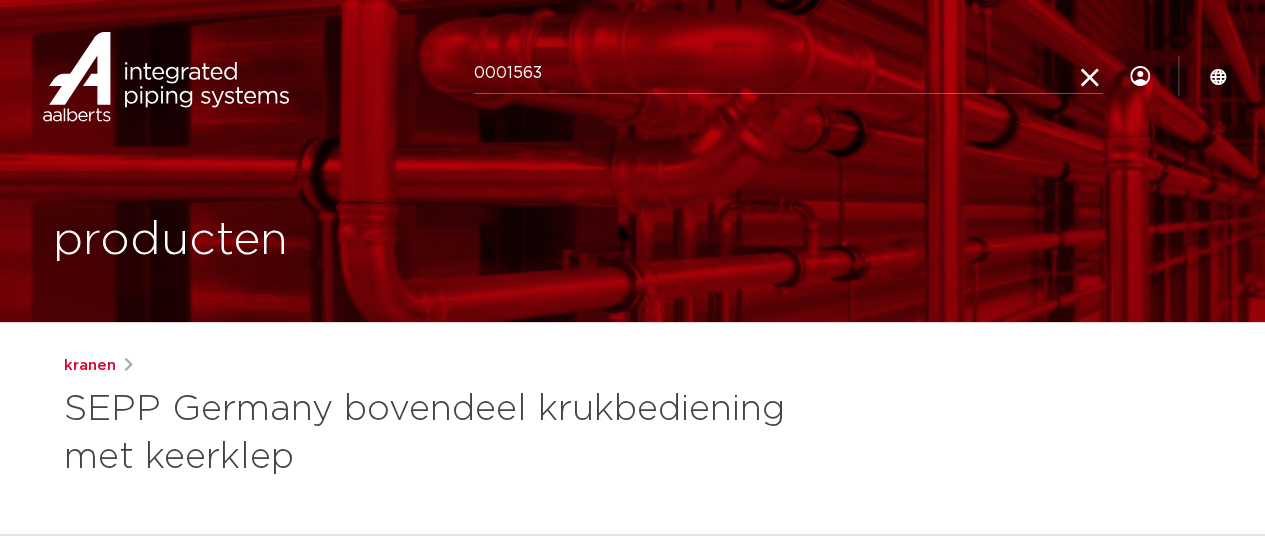 type on "0001563" 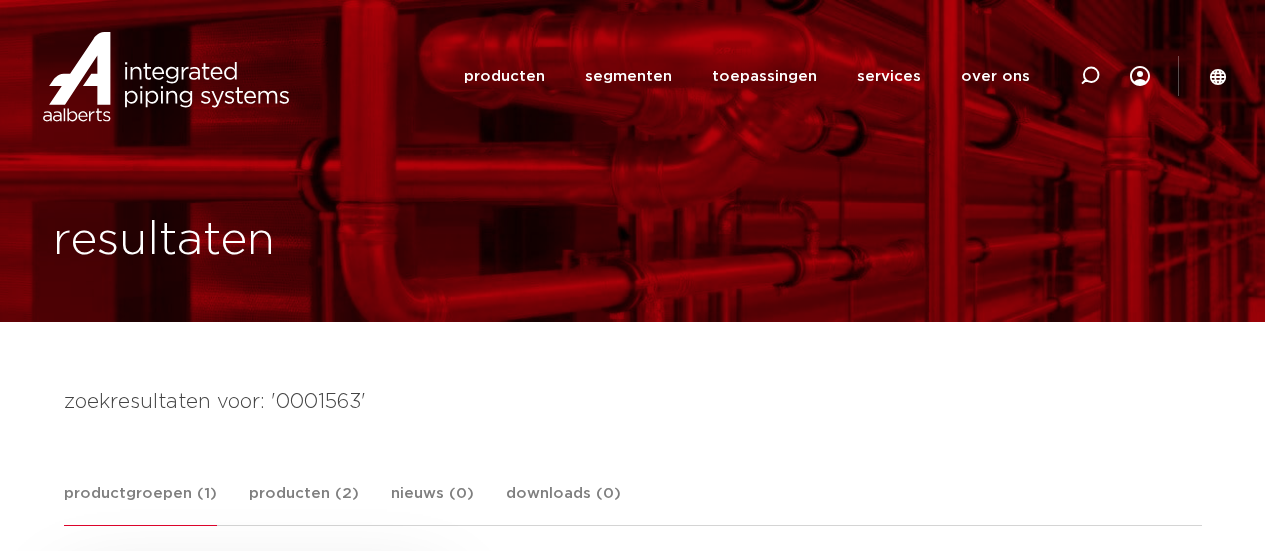 scroll, scrollTop: 0, scrollLeft: 0, axis: both 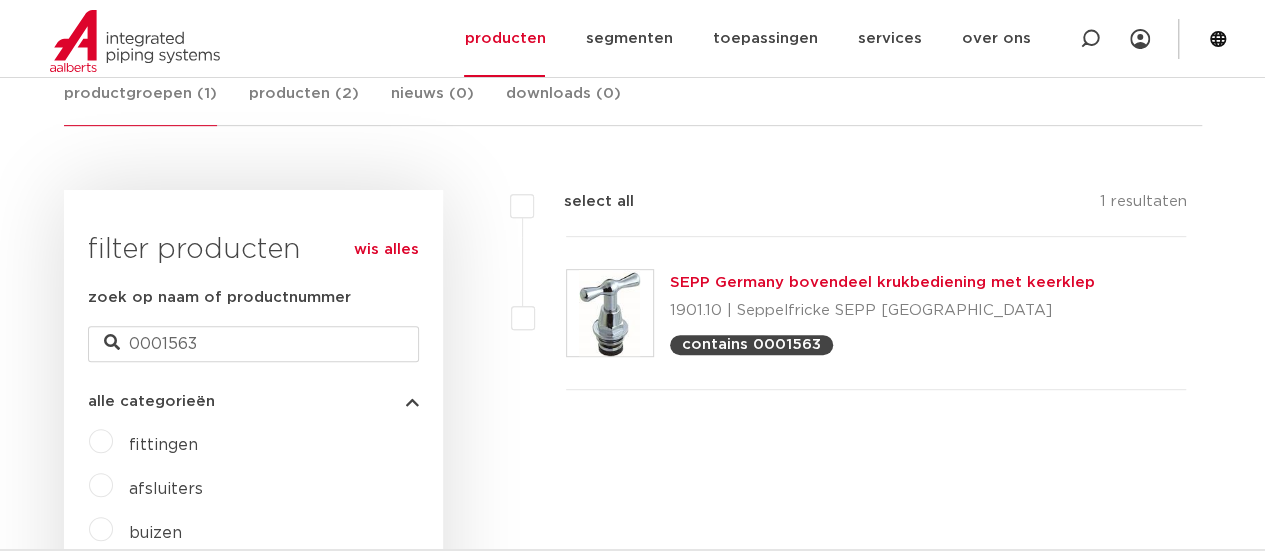 click at bounding box center [610, 313] 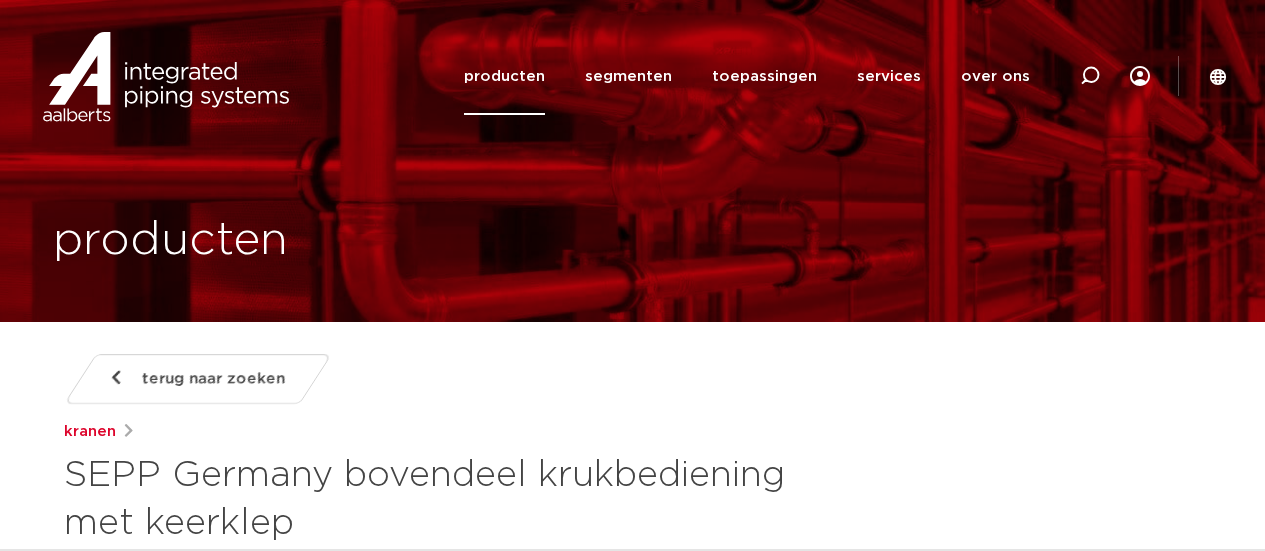 scroll, scrollTop: 0, scrollLeft: 0, axis: both 